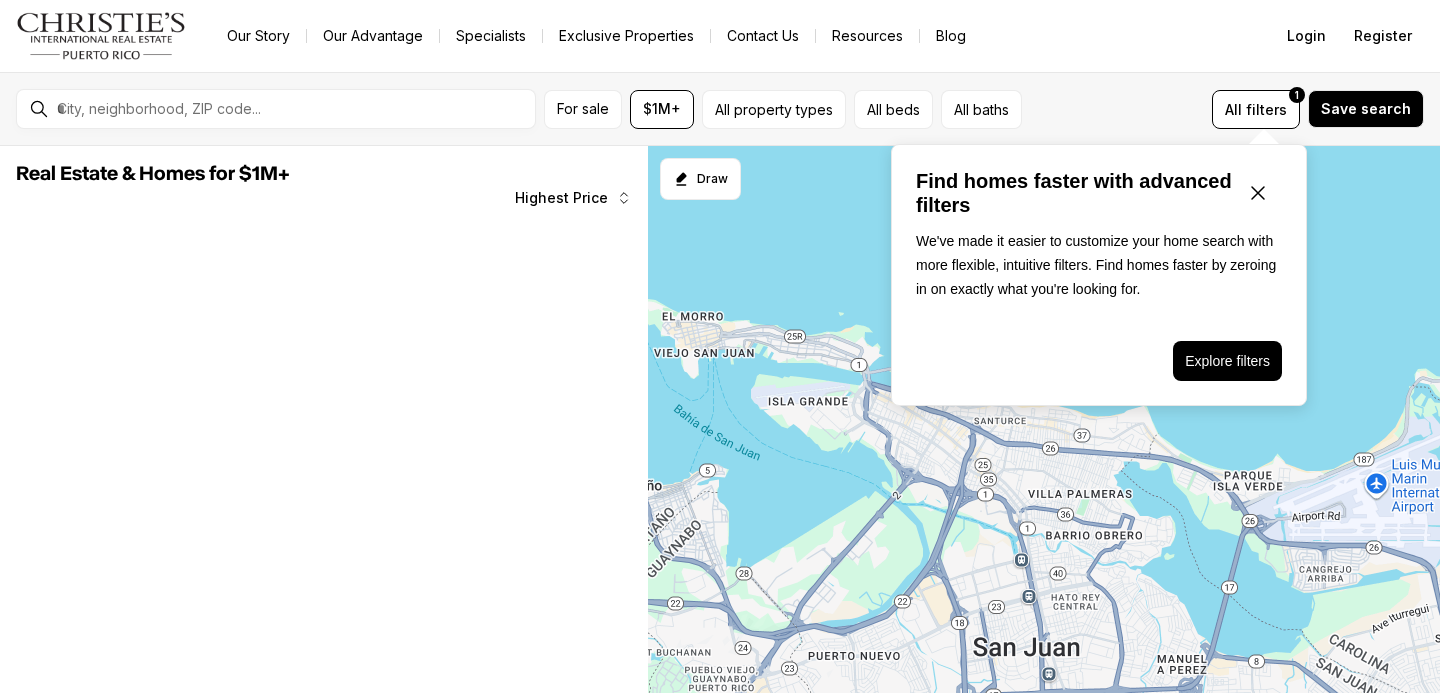scroll, scrollTop: 0, scrollLeft: 0, axis: both 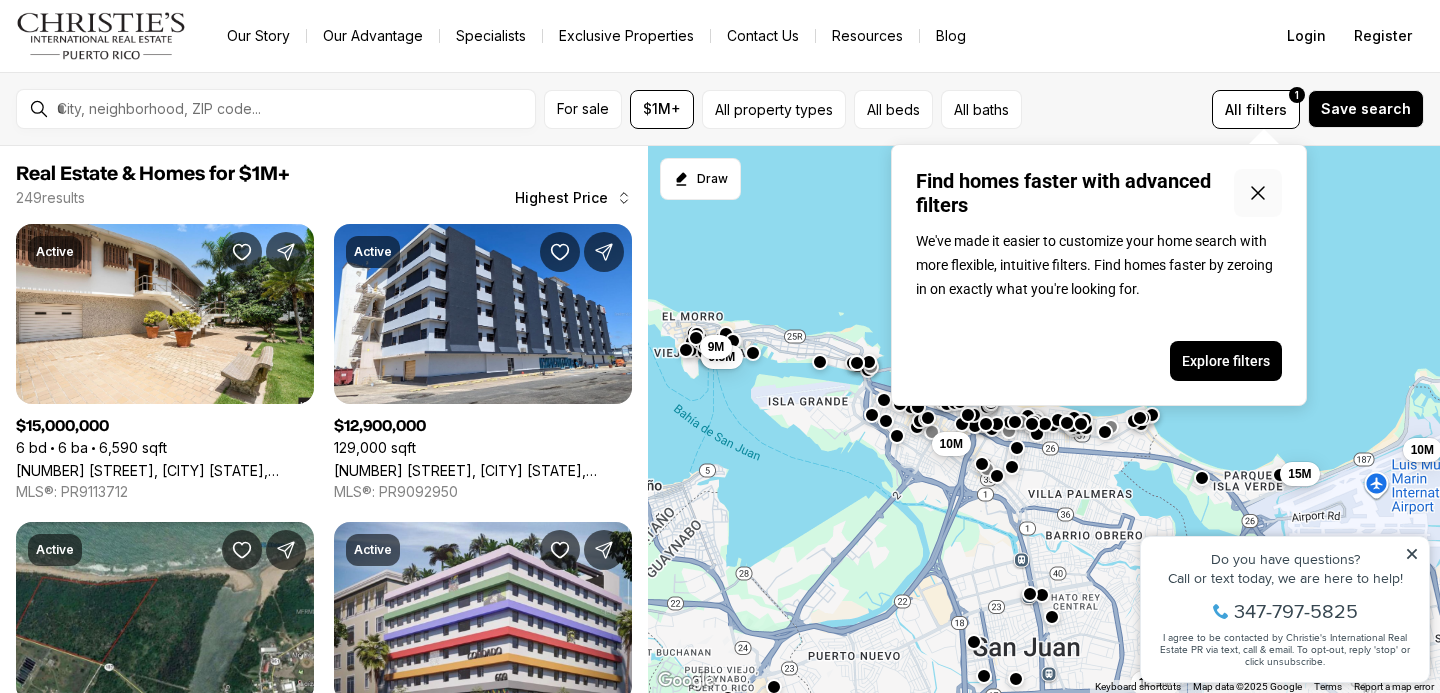 click 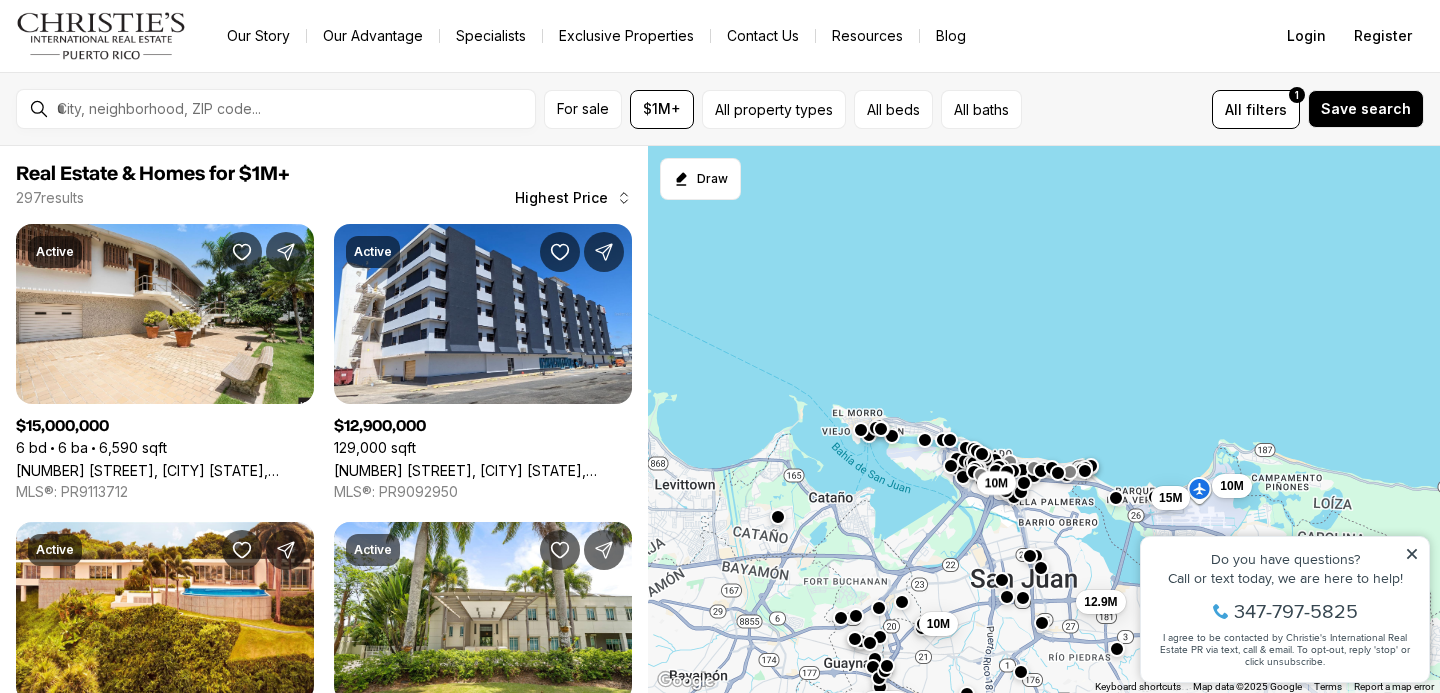 click 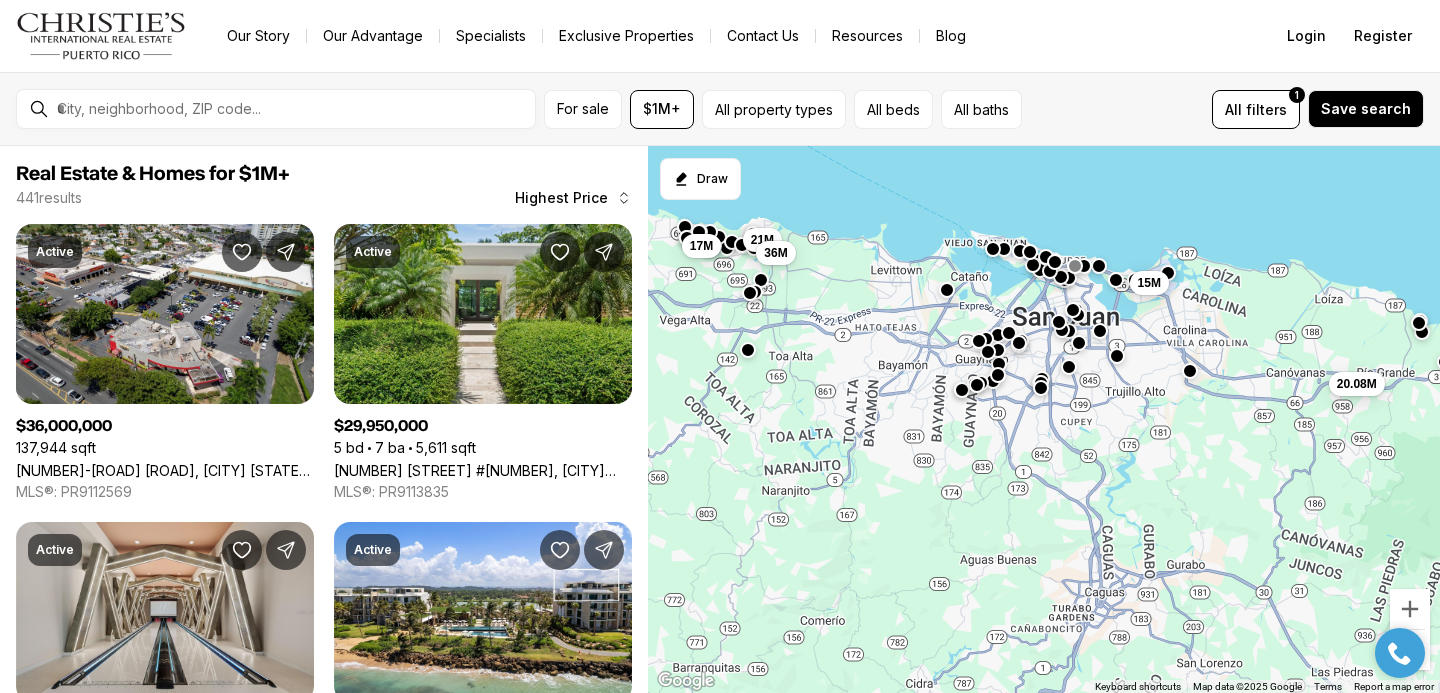 drag, startPoint x: 1087, startPoint y: 482, endPoint x: 1087, endPoint y: 167, distance: 315 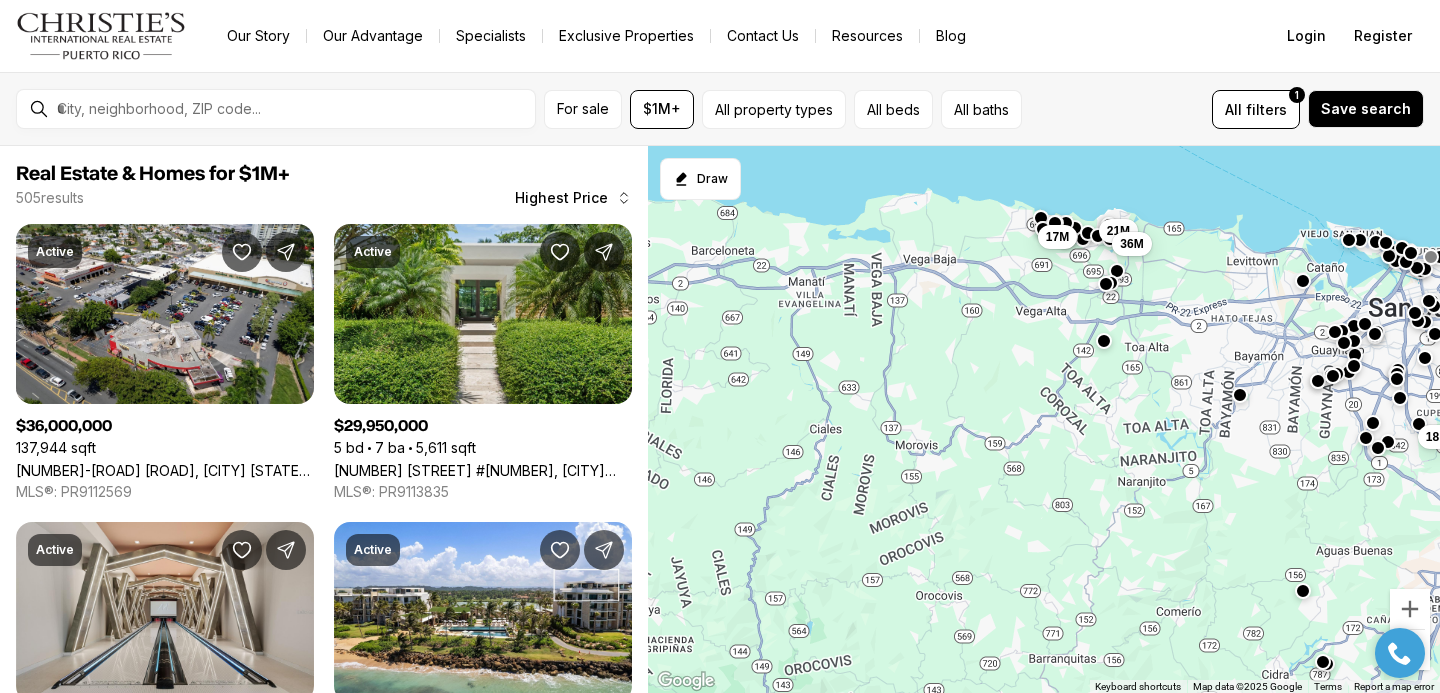 drag, startPoint x: 839, startPoint y: 306, endPoint x: 1197, endPoint y: 296, distance: 358.13965 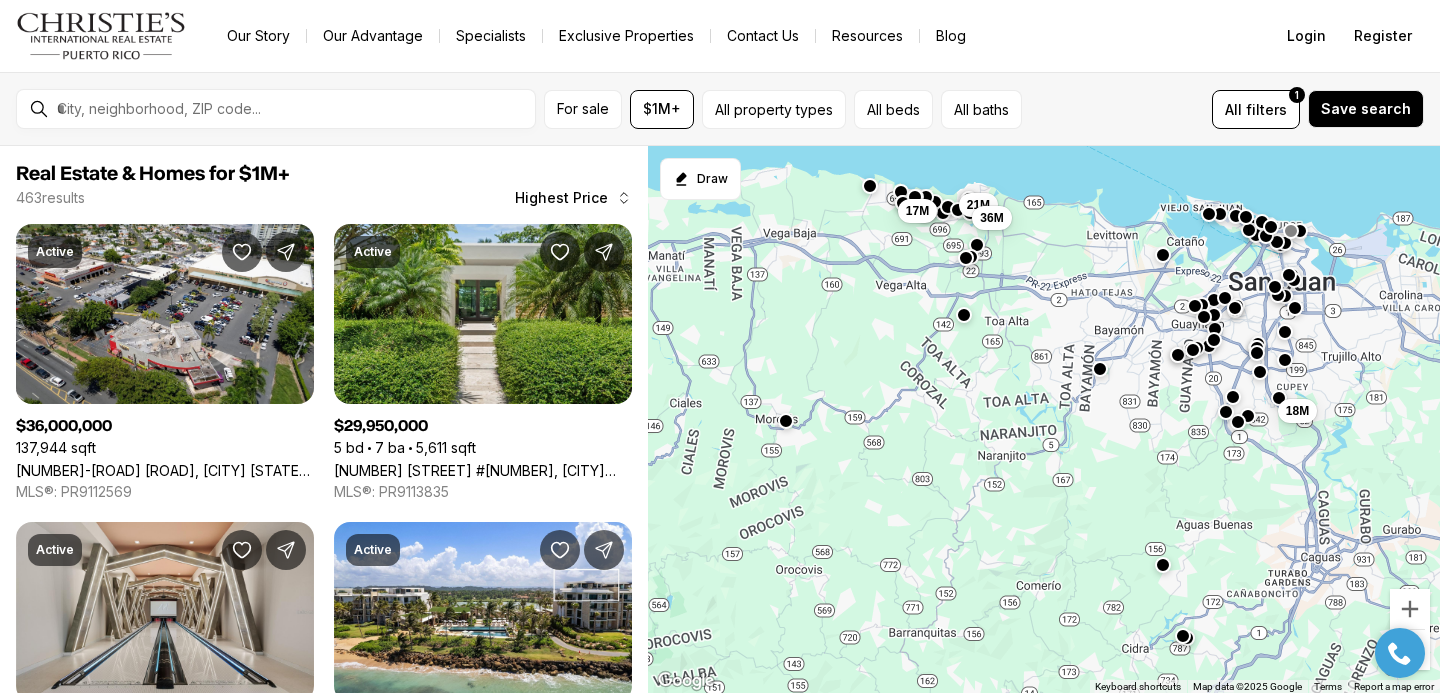 drag, startPoint x: 1221, startPoint y: 339, endPoint x: 1080, endPoint y: 311, distance: 143.75327 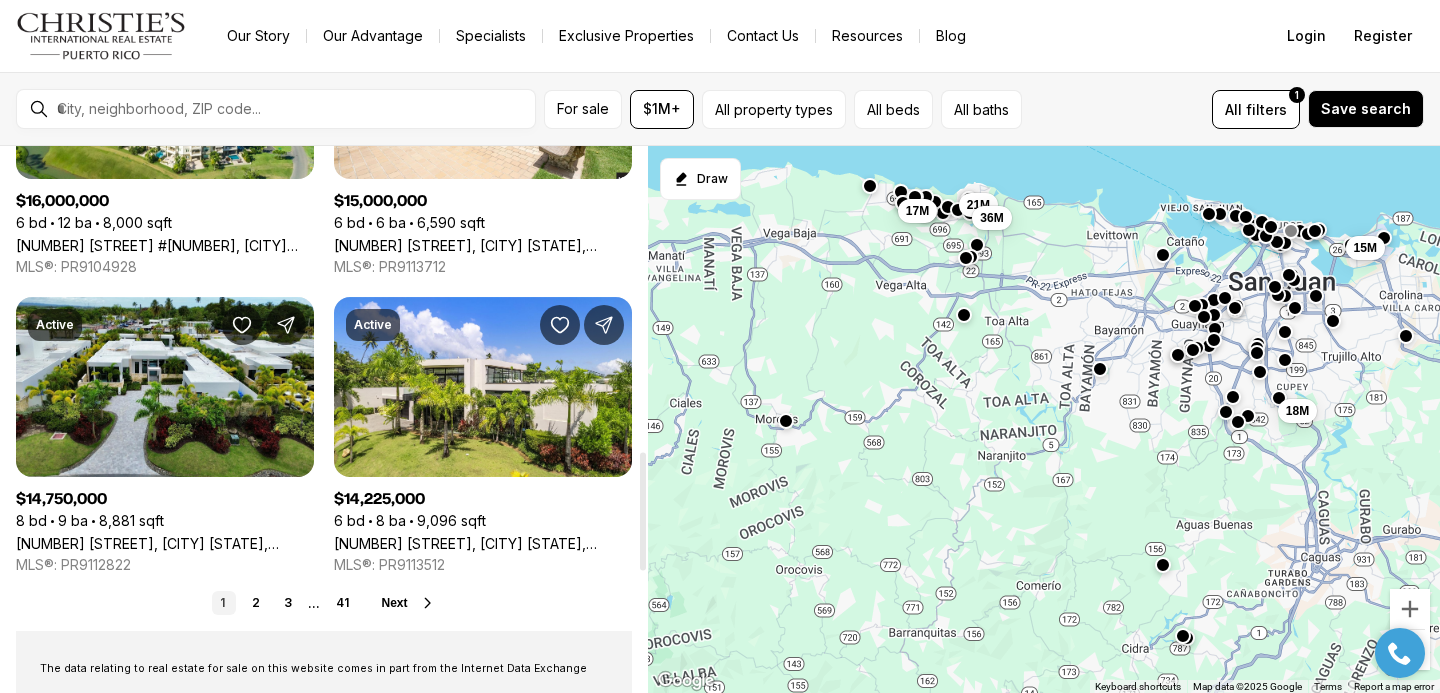 scroll, scrollTop: 1414, scrollLeft: 0, axis: vertical 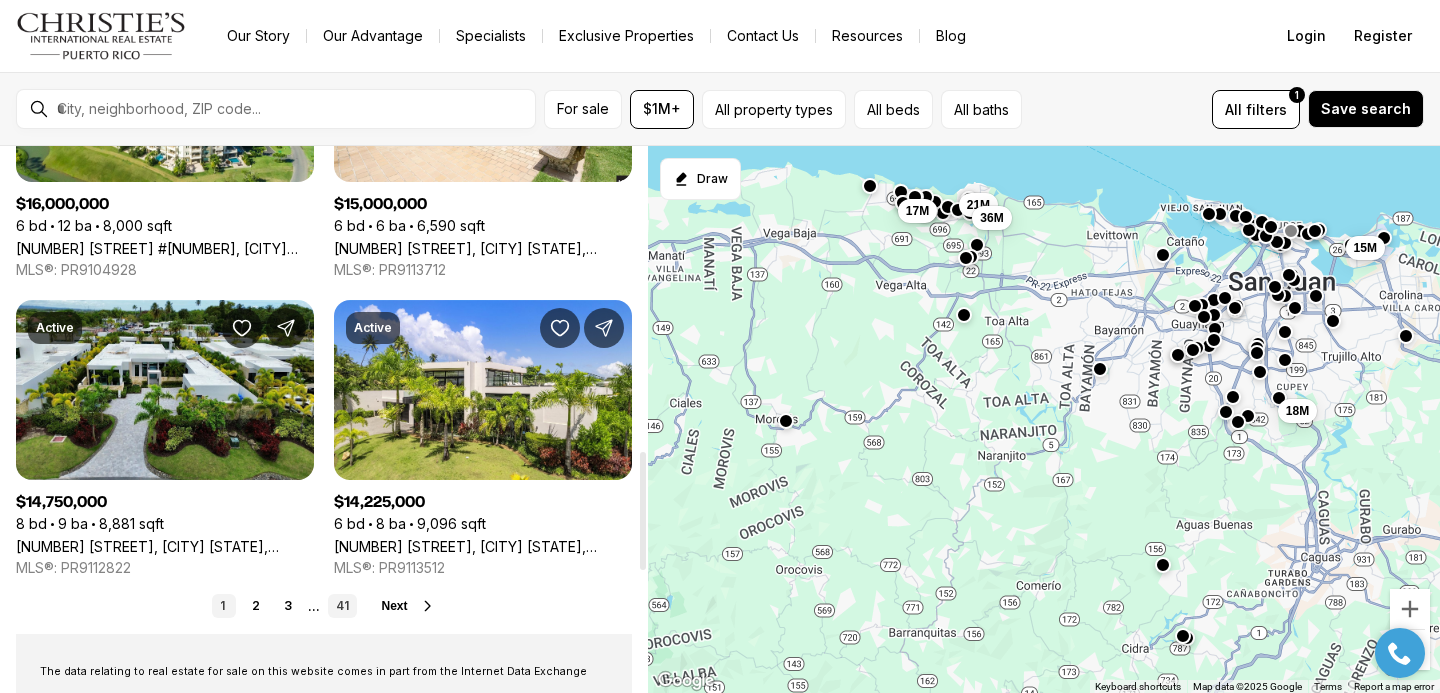 click on "41" at bounding box center [342, 606] 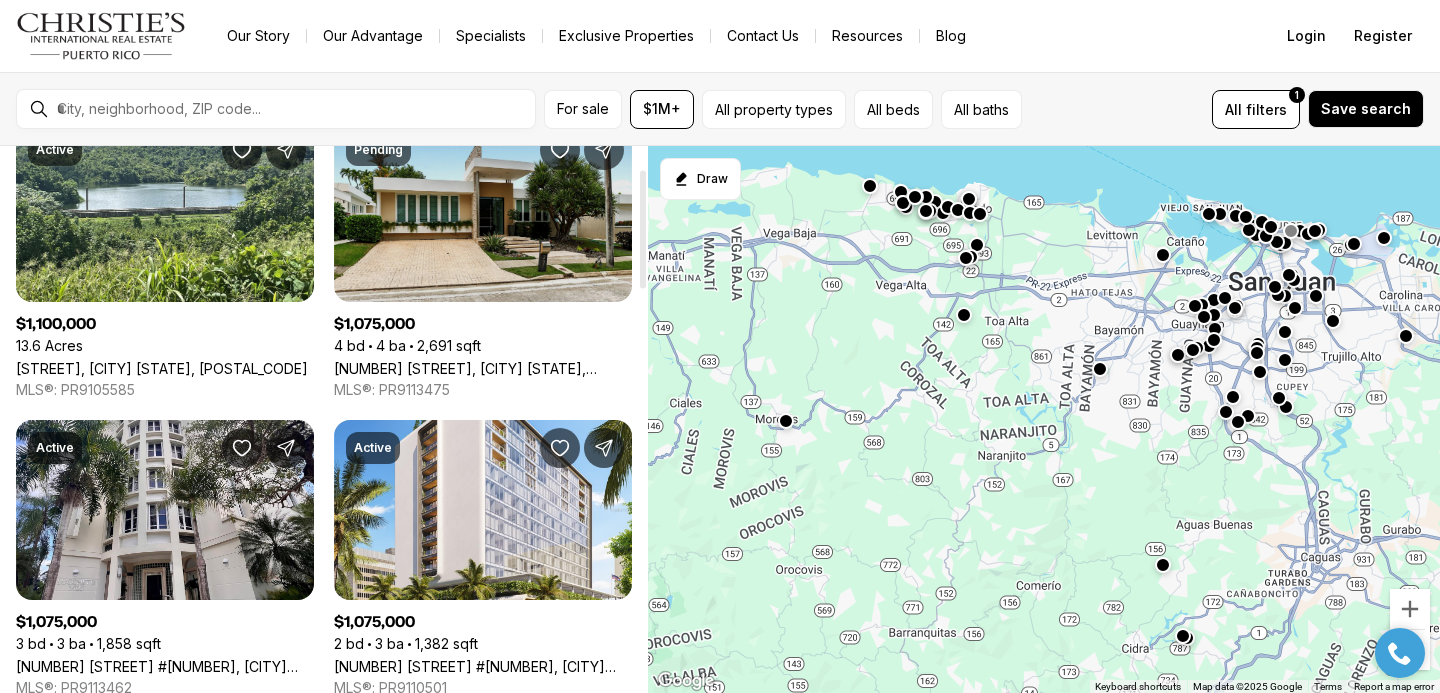 scroll, scrollTop: 105, scrollLeft: 0, axis: vertical 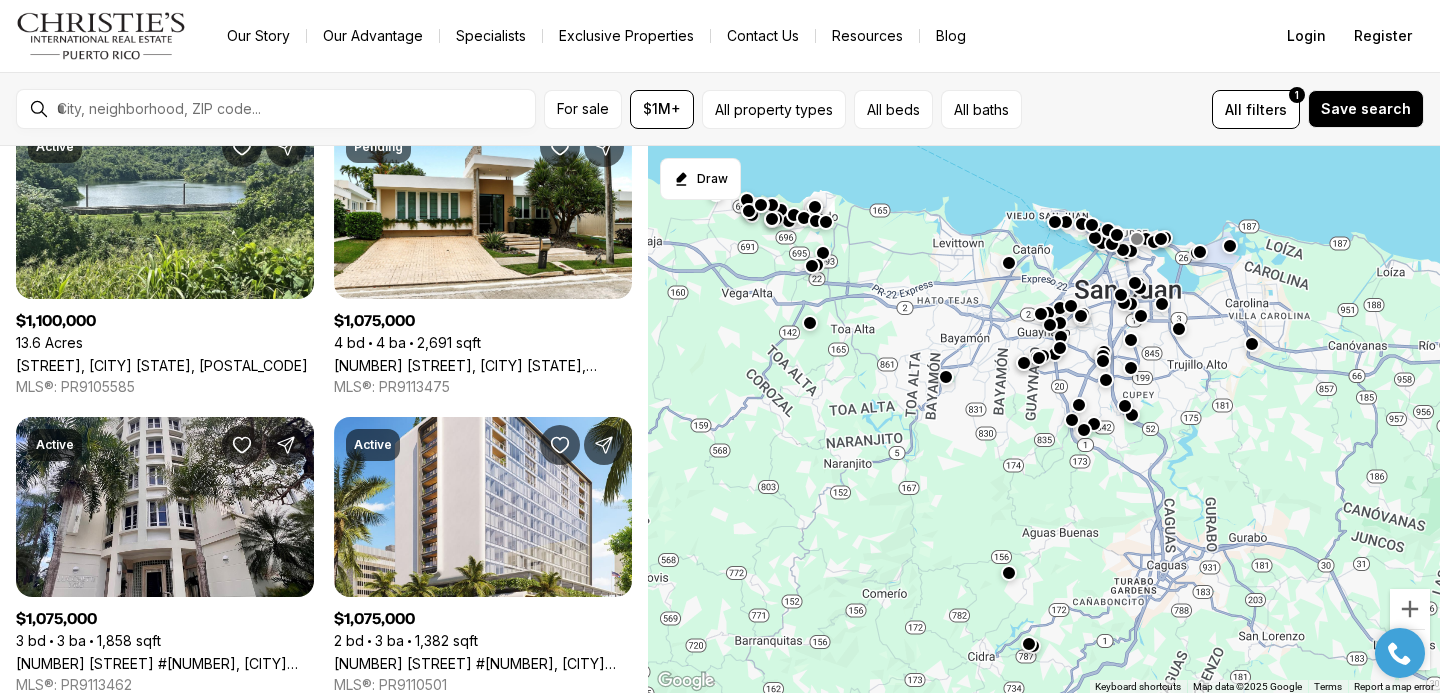 drag, startPoint x: 1324, startPoint y: 435, endPoint x: 1168, endPoint y: 440, distance: 156.08011 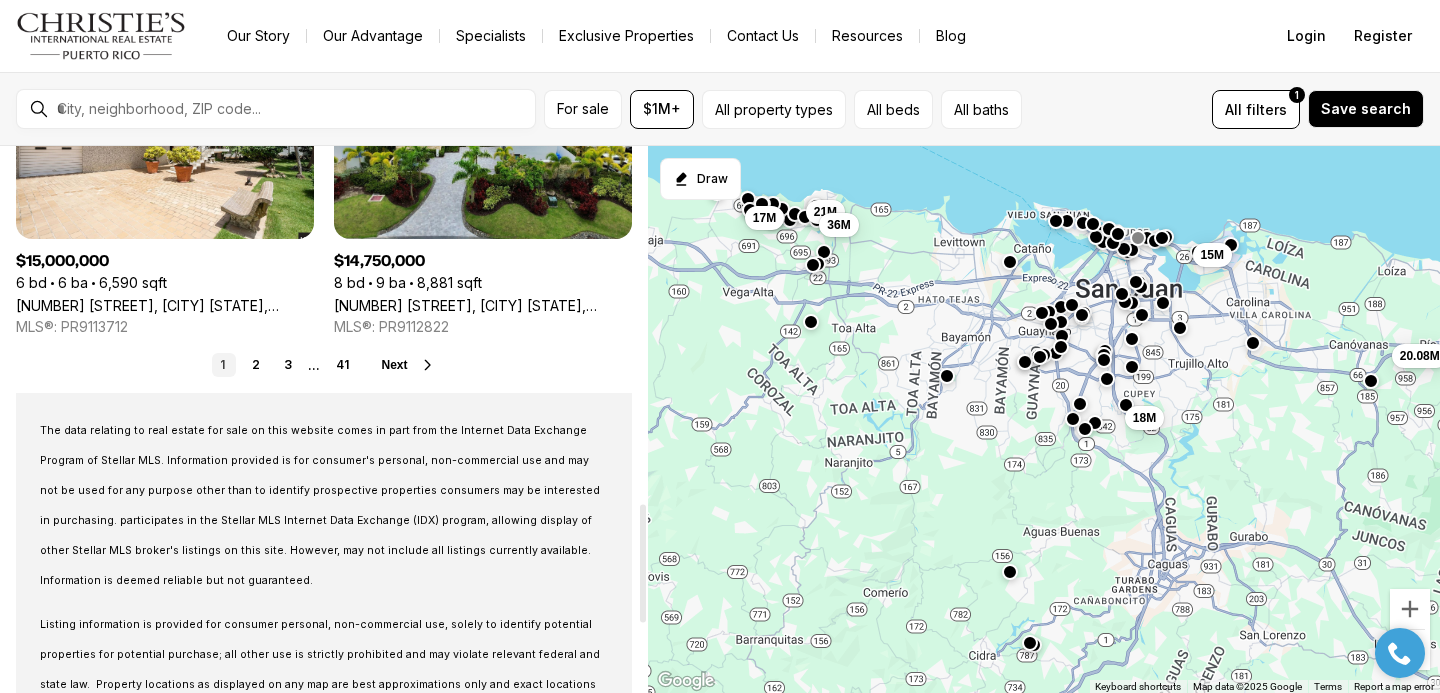 scroll, scrollTop: 1648, scrollLeft: 0, axis: vertical 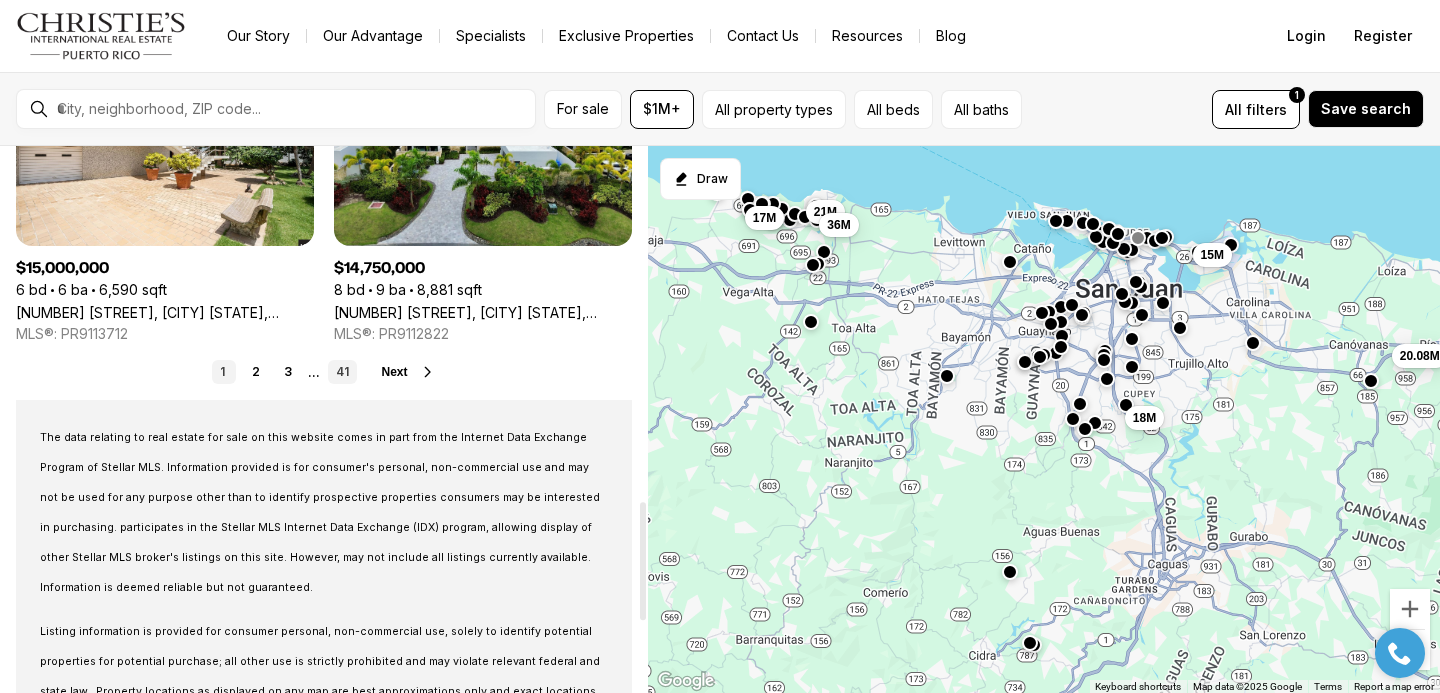 click on "41" at bounding box center (342, 372) 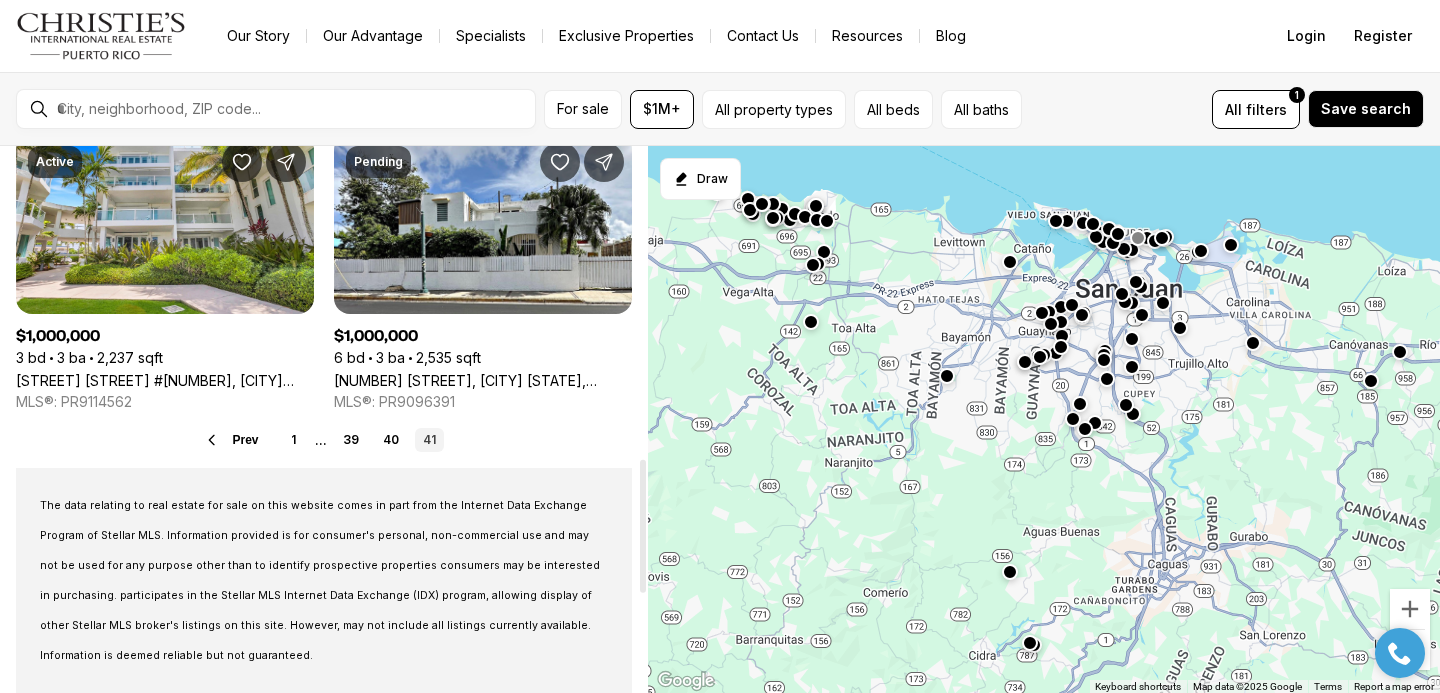 scroll, scrollTop: 1284, scrollLeft: 0, axis: vertical 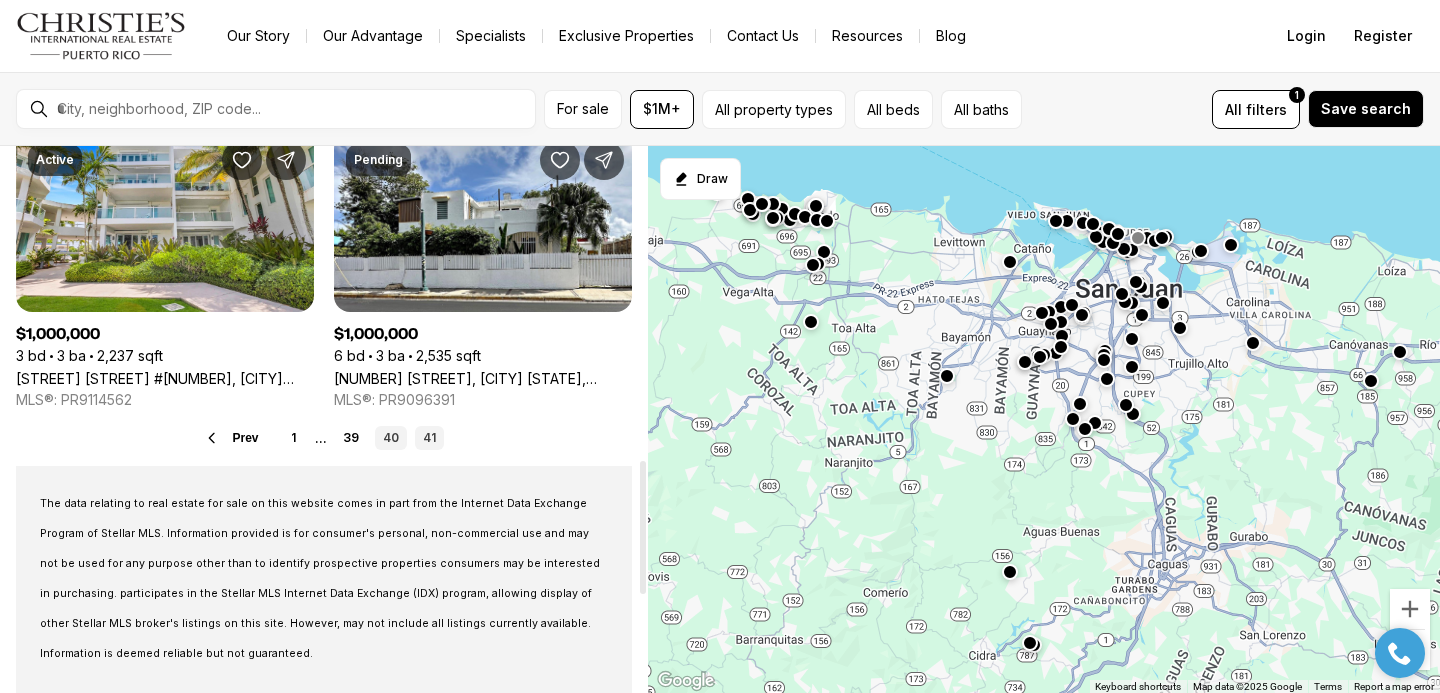 click on "40" at bounding box center (391, 438) 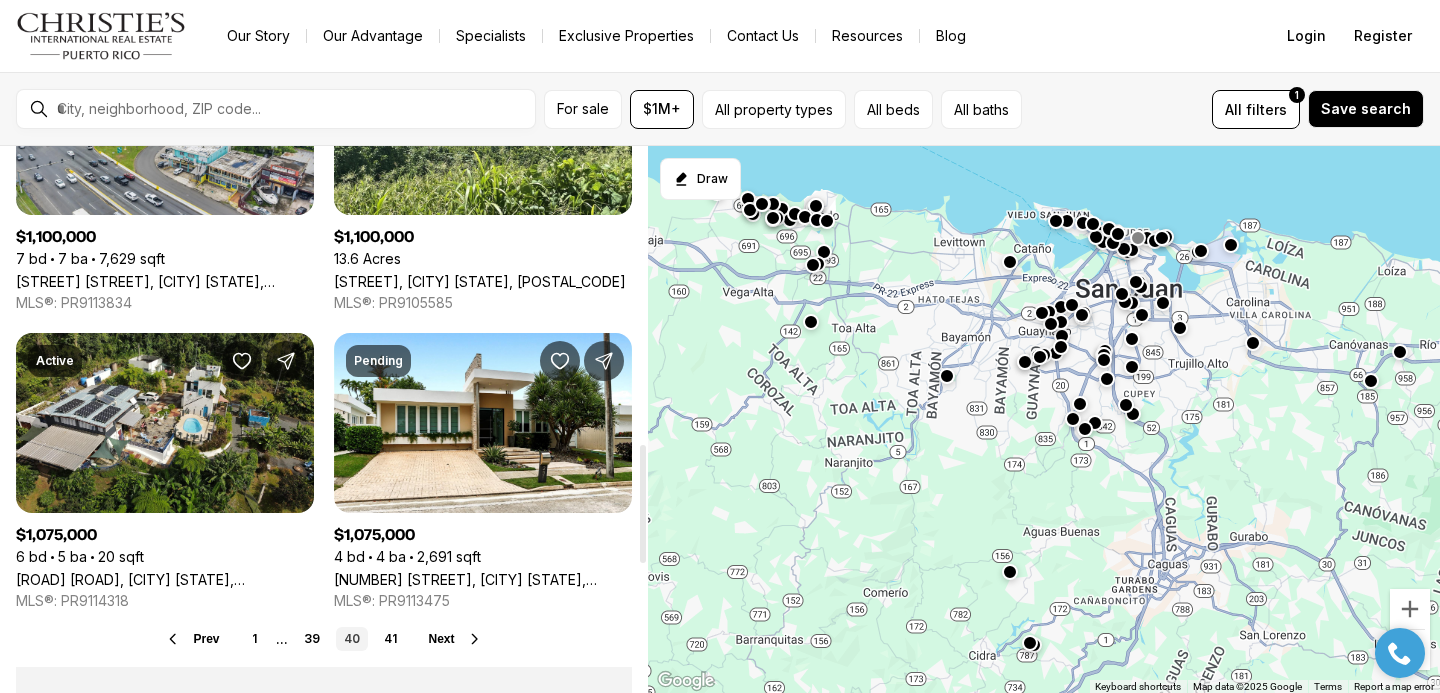 scroll, scrollTop: 1541, scrollLeft: 0, axis: vertical 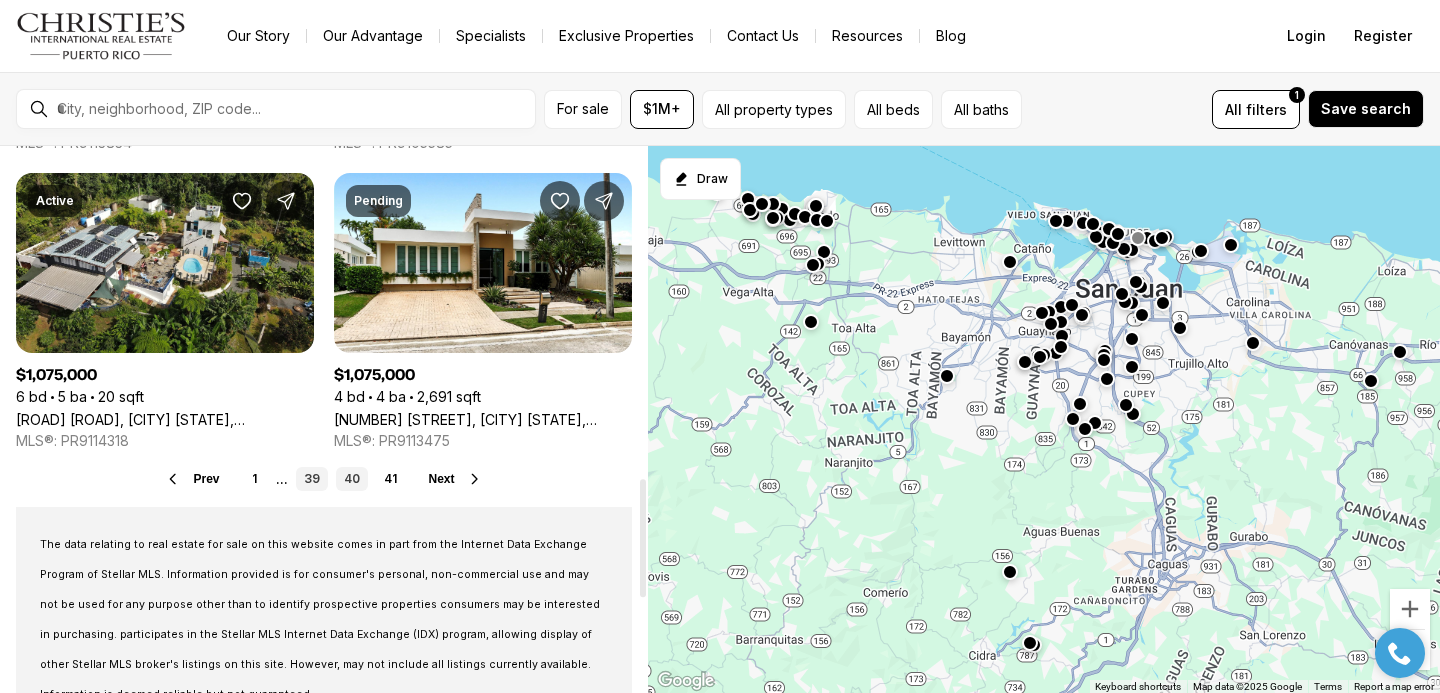 click on "39" at bounding box center (312, 479) 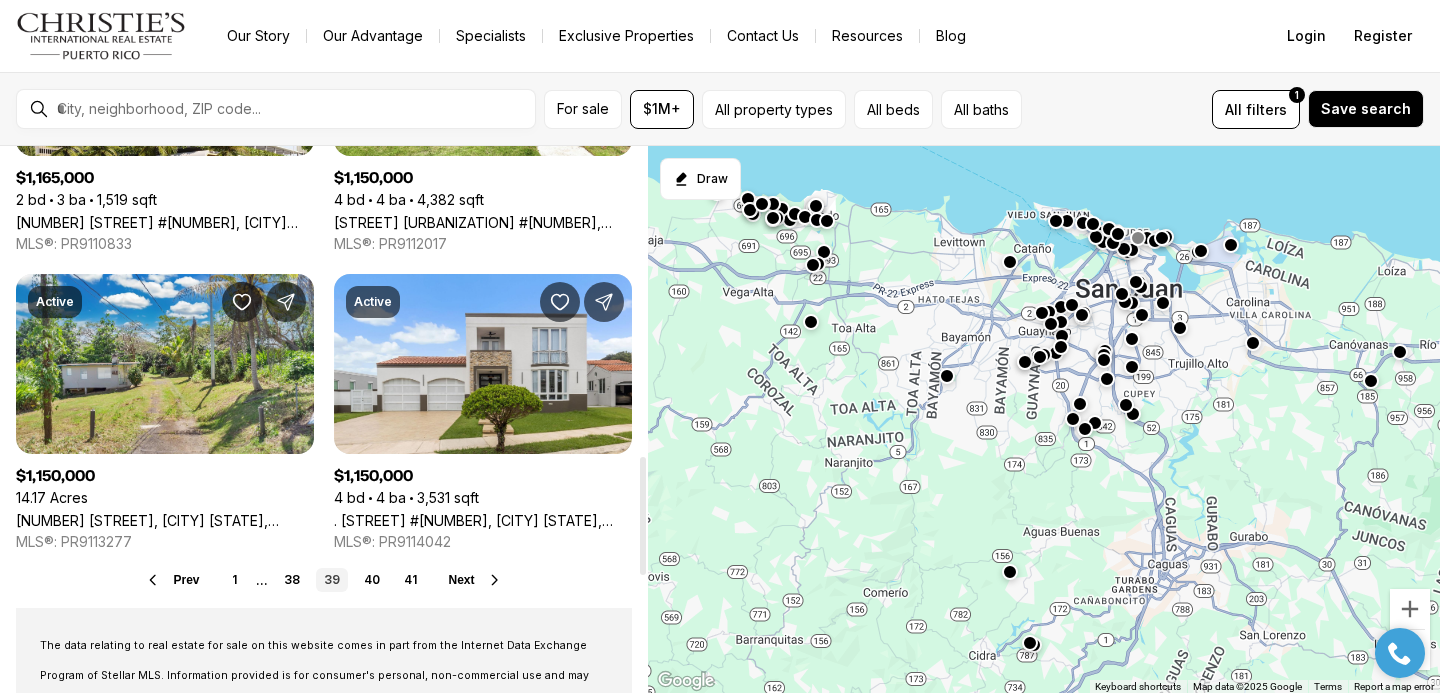 scroll, scrollTop: 1441, scrollLeft: 0, axis: vertical 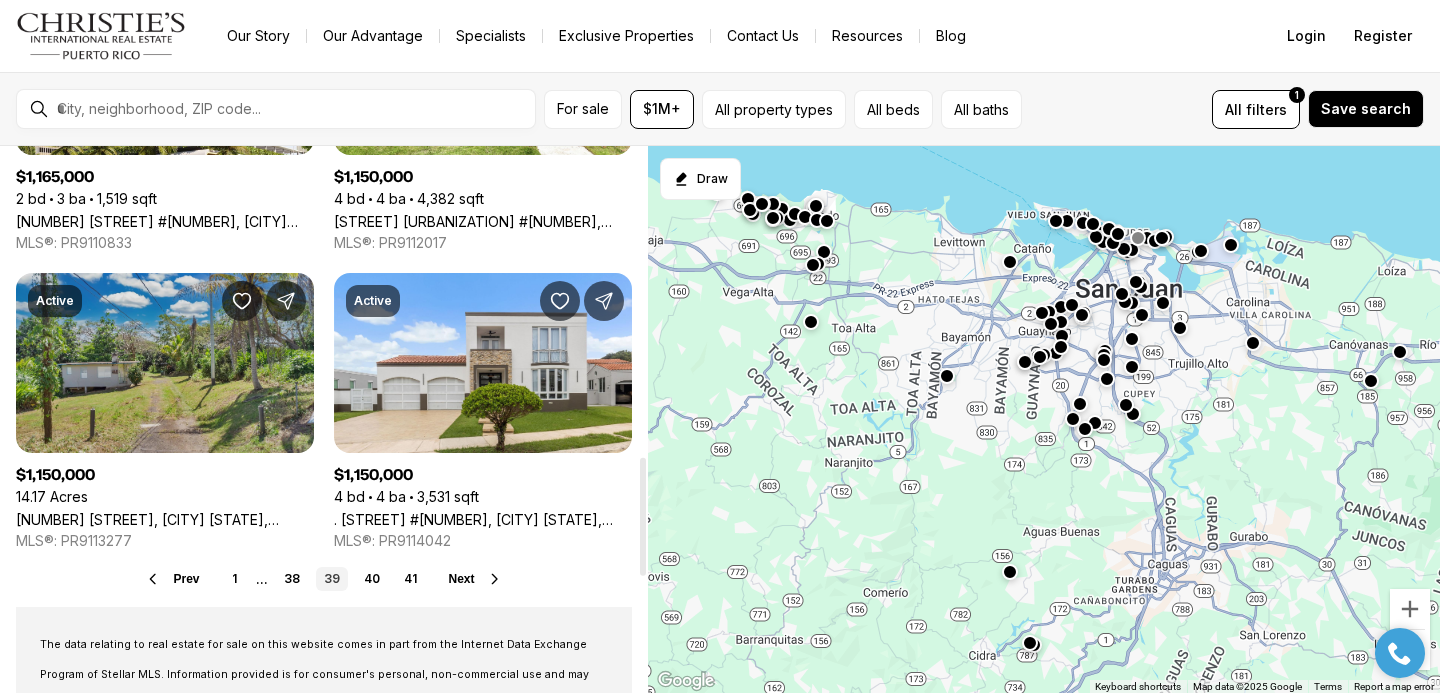 click on "[NUMBER] [STREET], [CITY] [STATE], [POSTAL_CODE]" at bounding box center (165, 519) 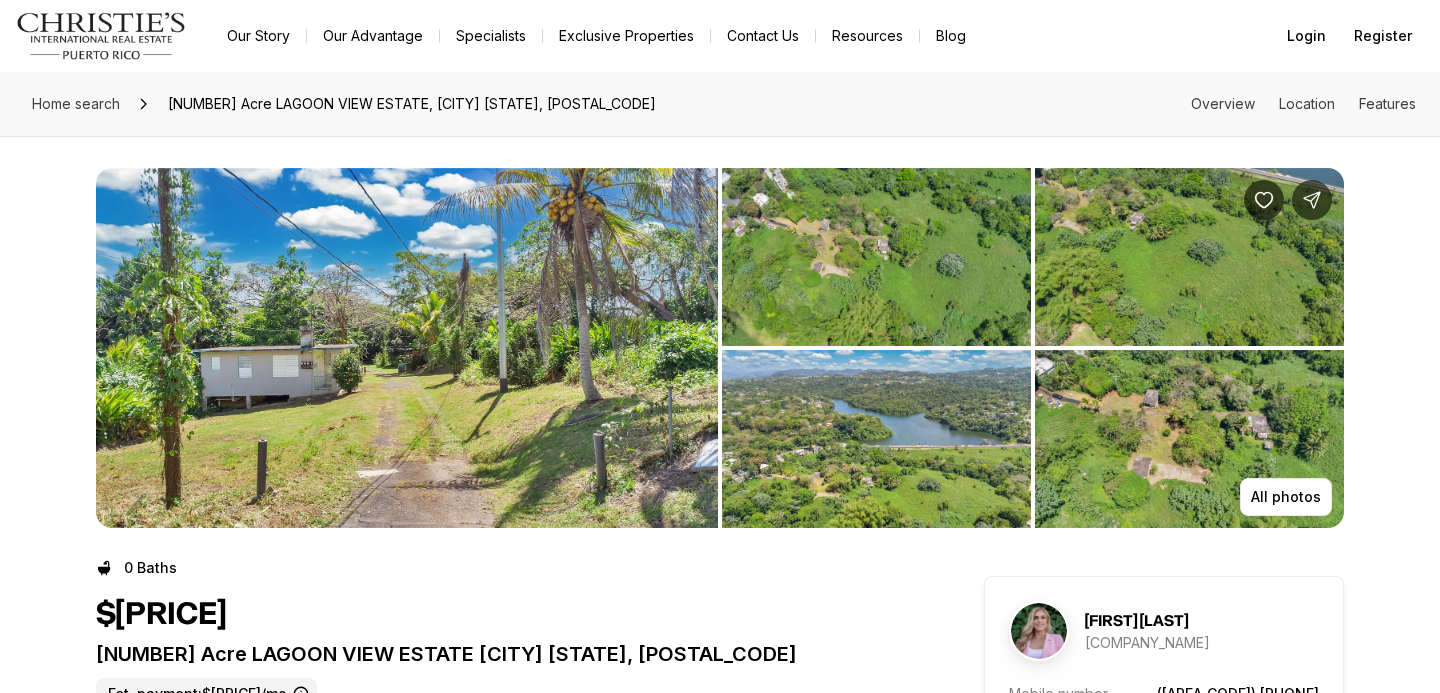 scroll, scrollTop: 0, scrollLeft: 0, axis: both 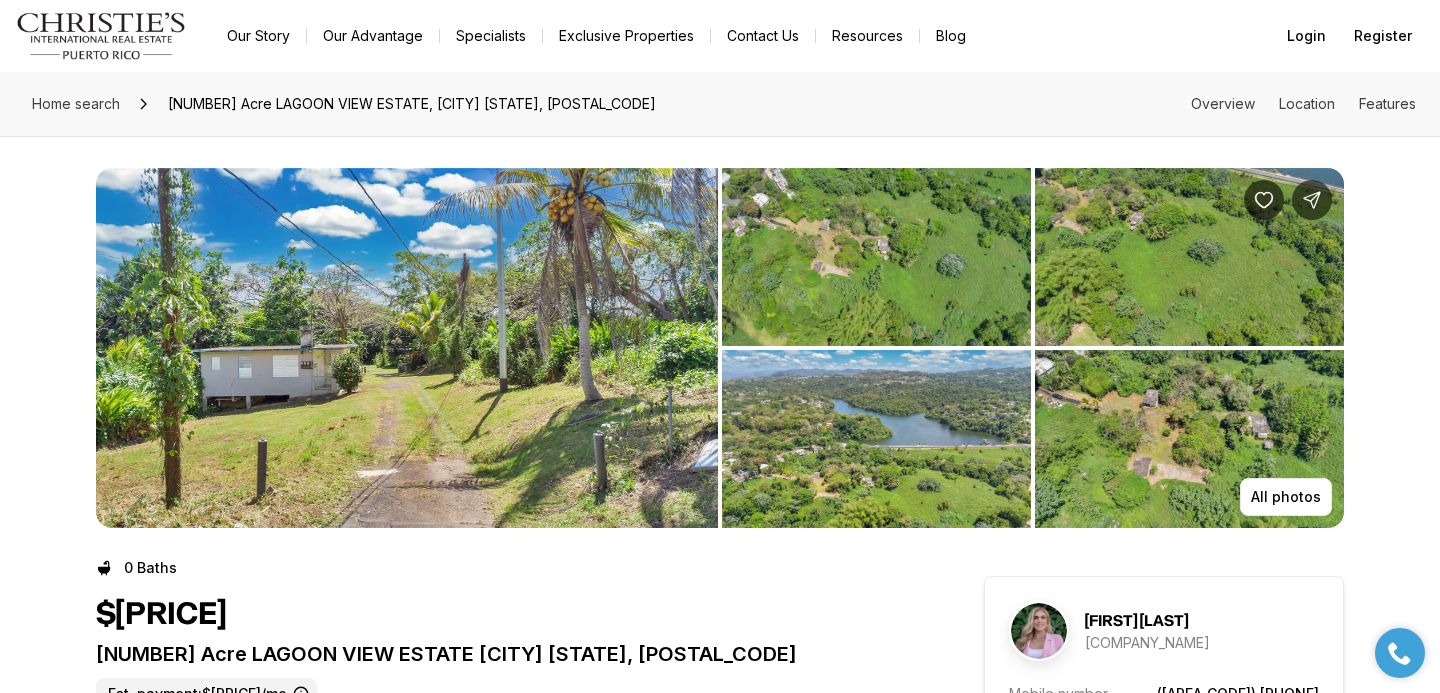 click at bounding box center (876, 257) 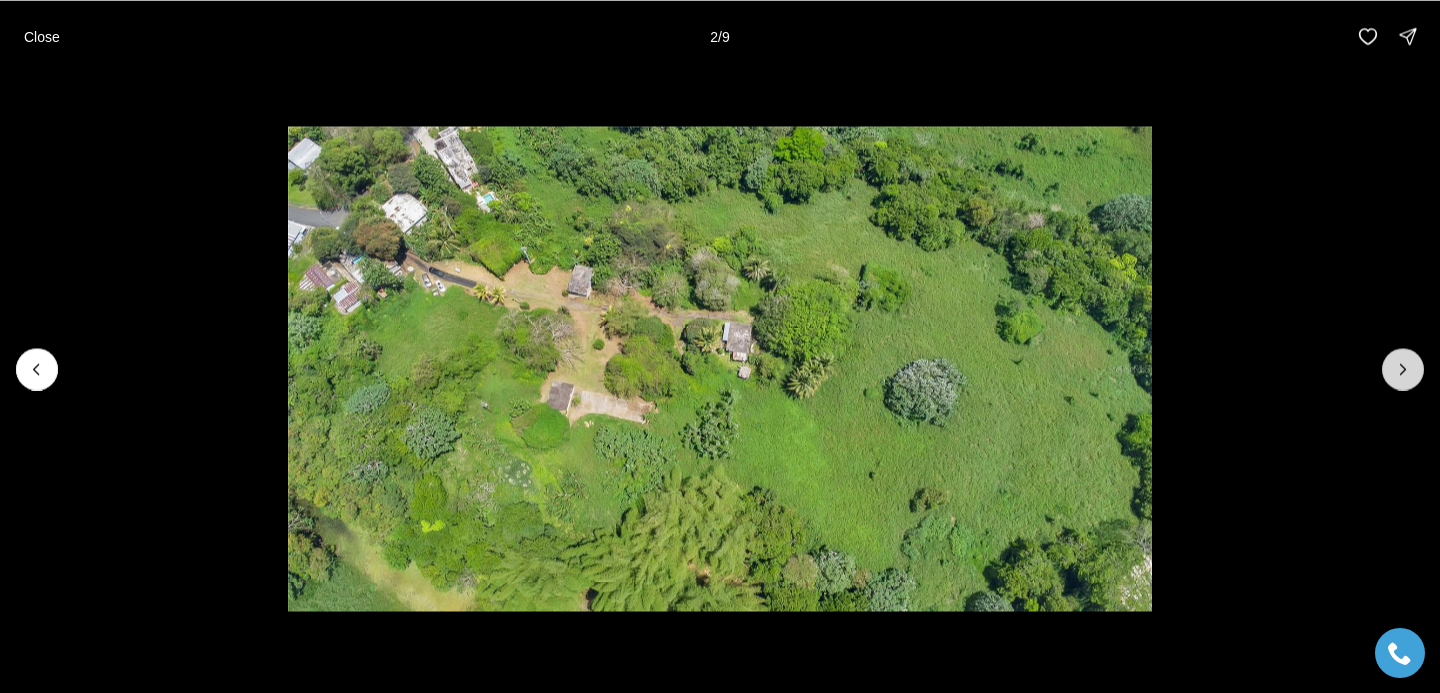 click 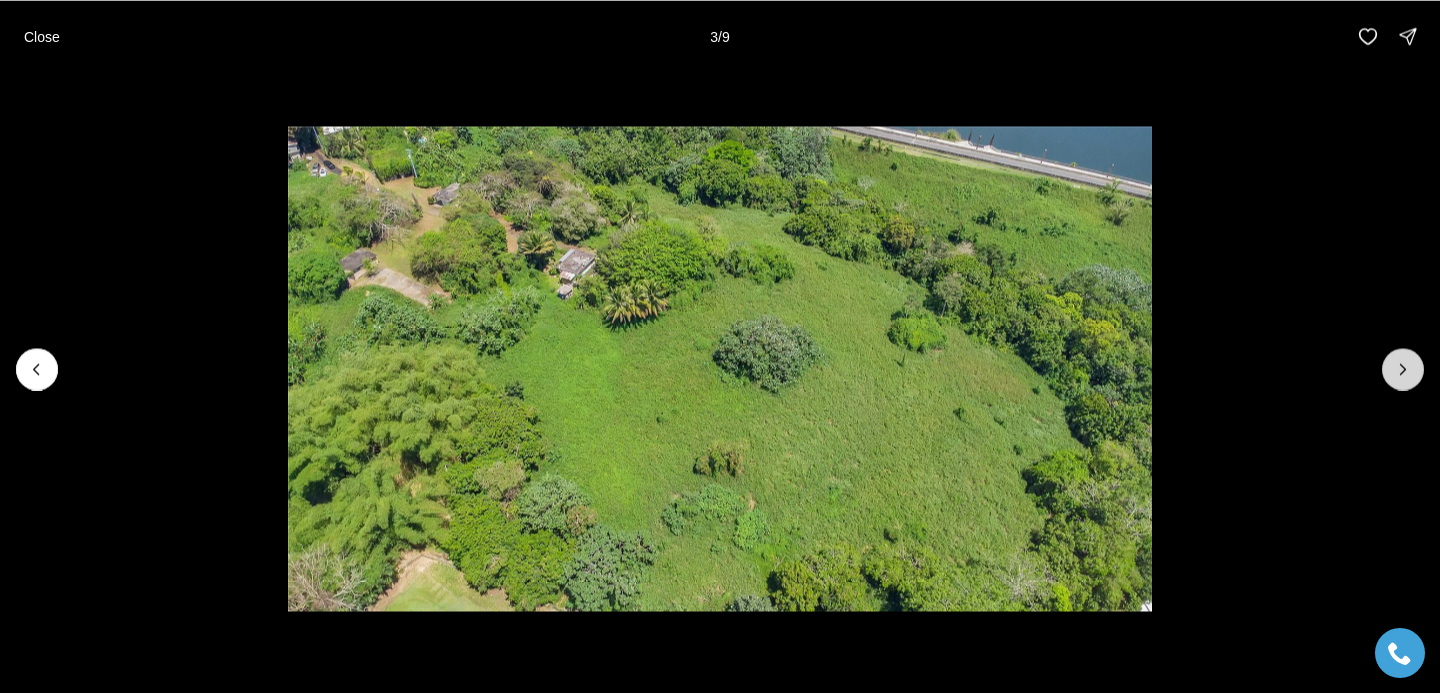 click 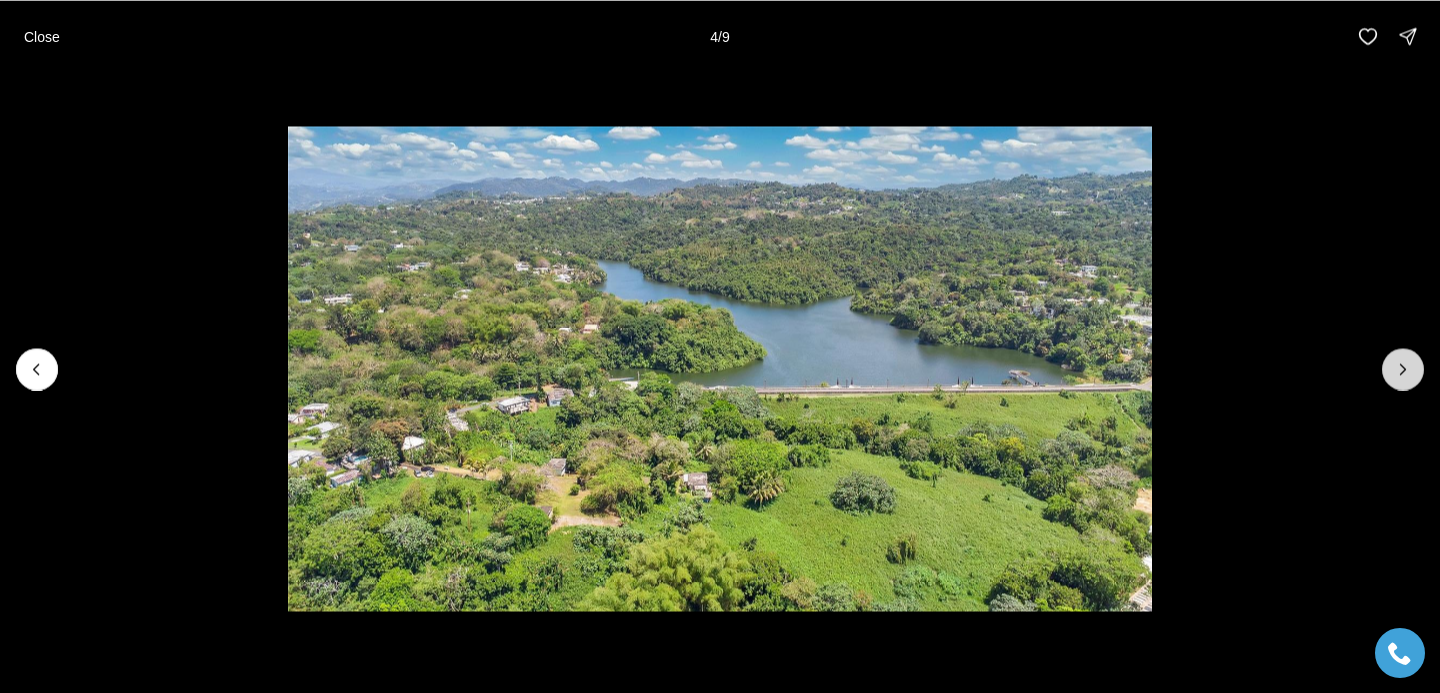 click 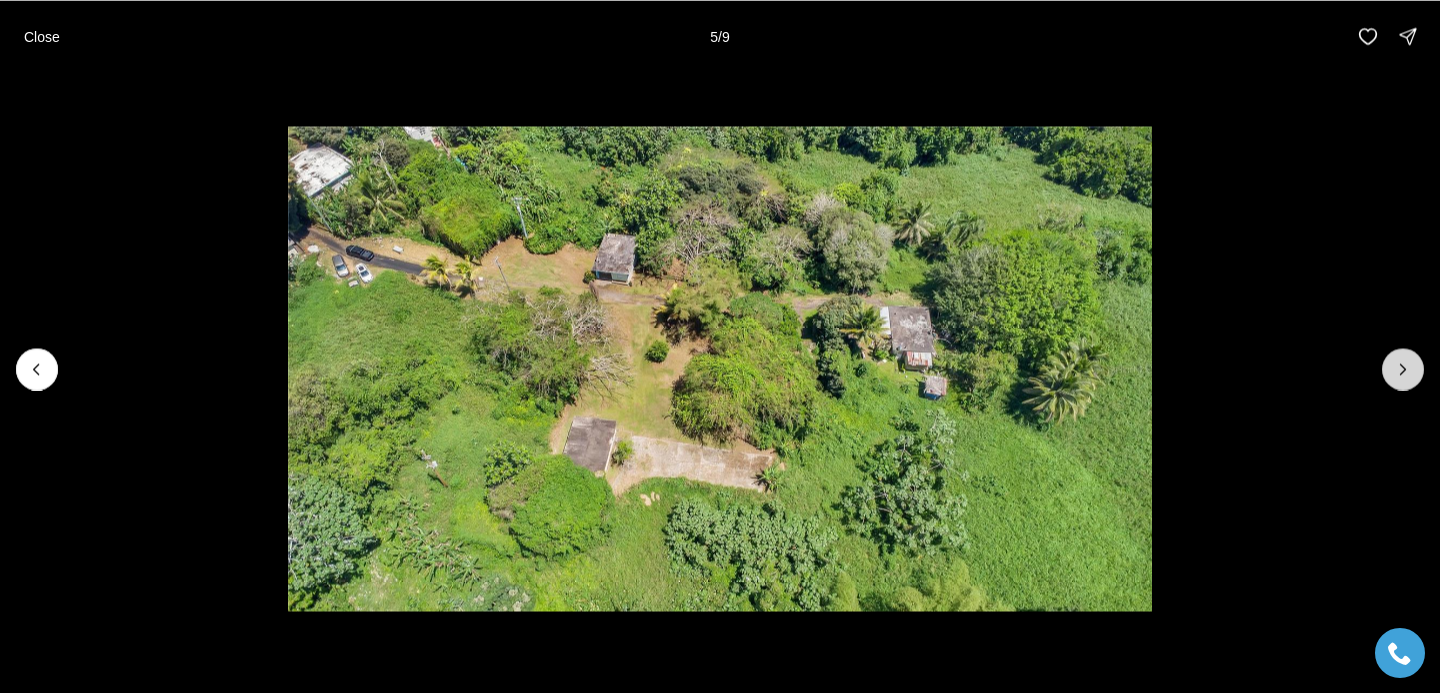 click 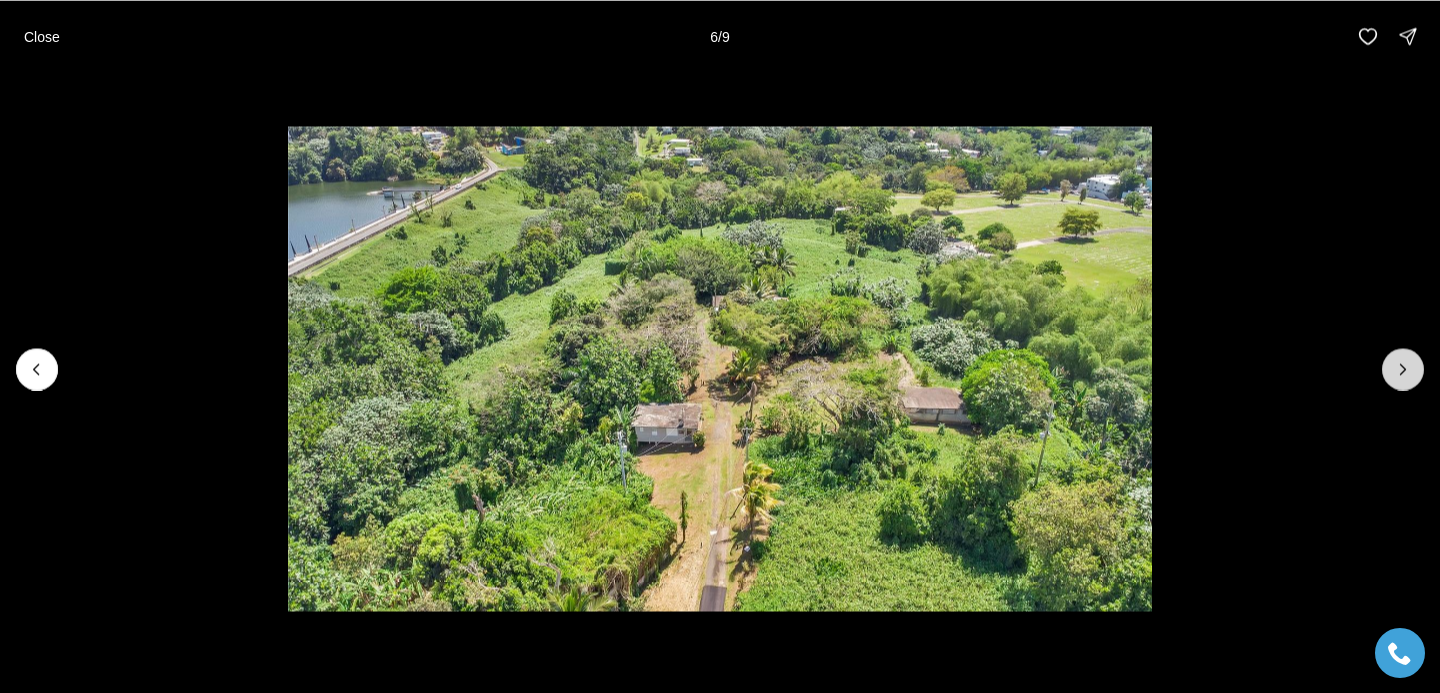 click 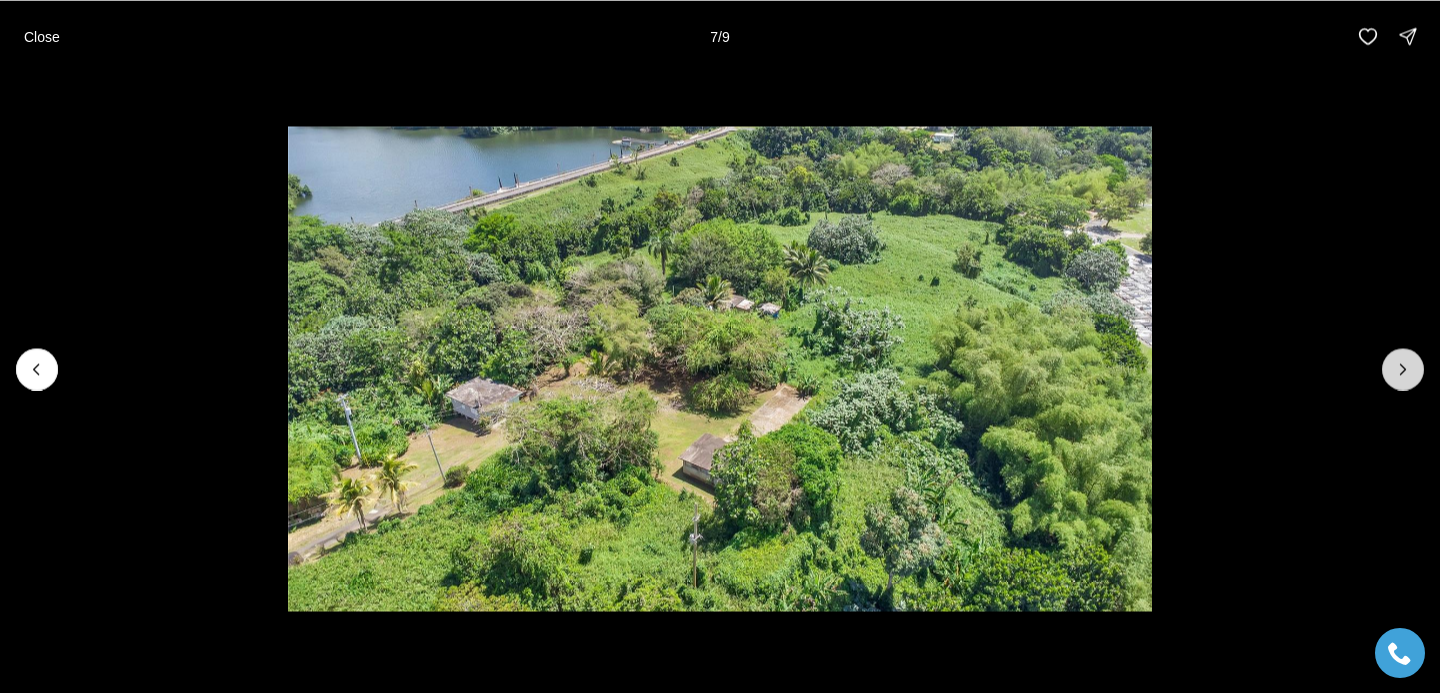 click 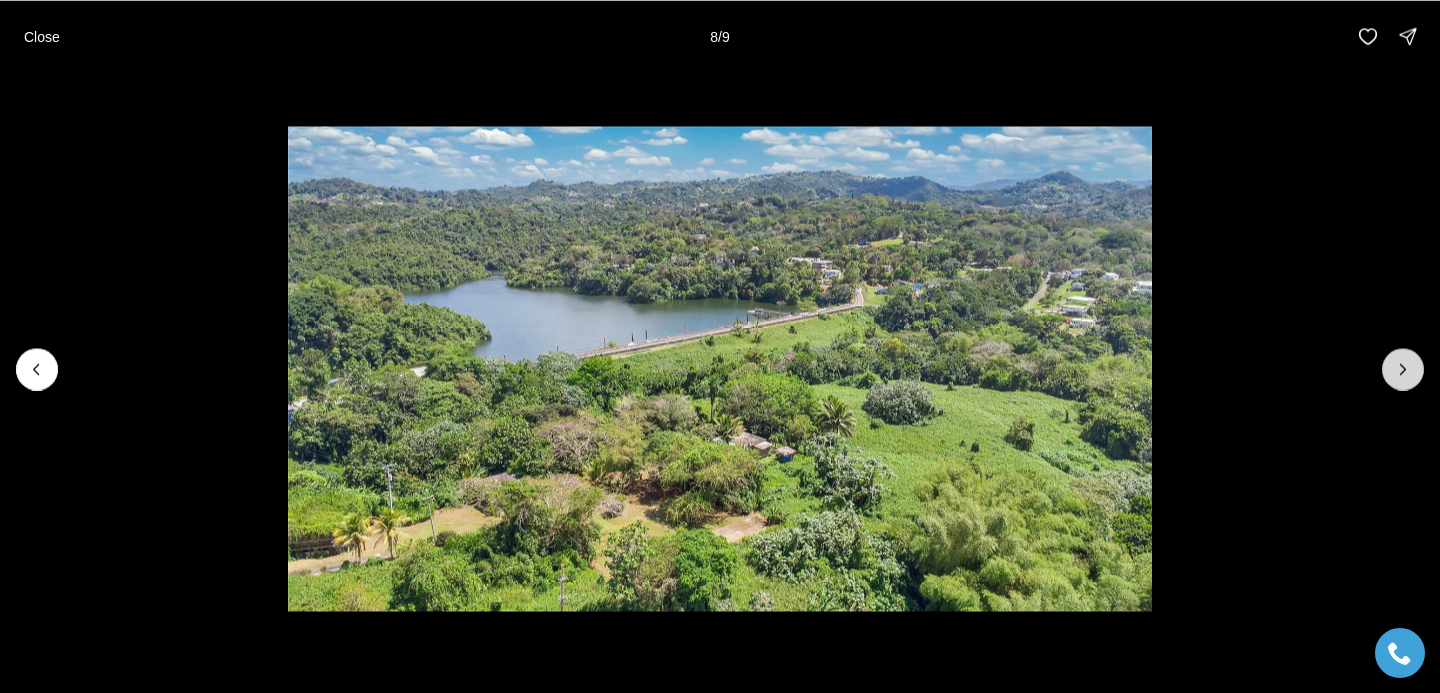 click 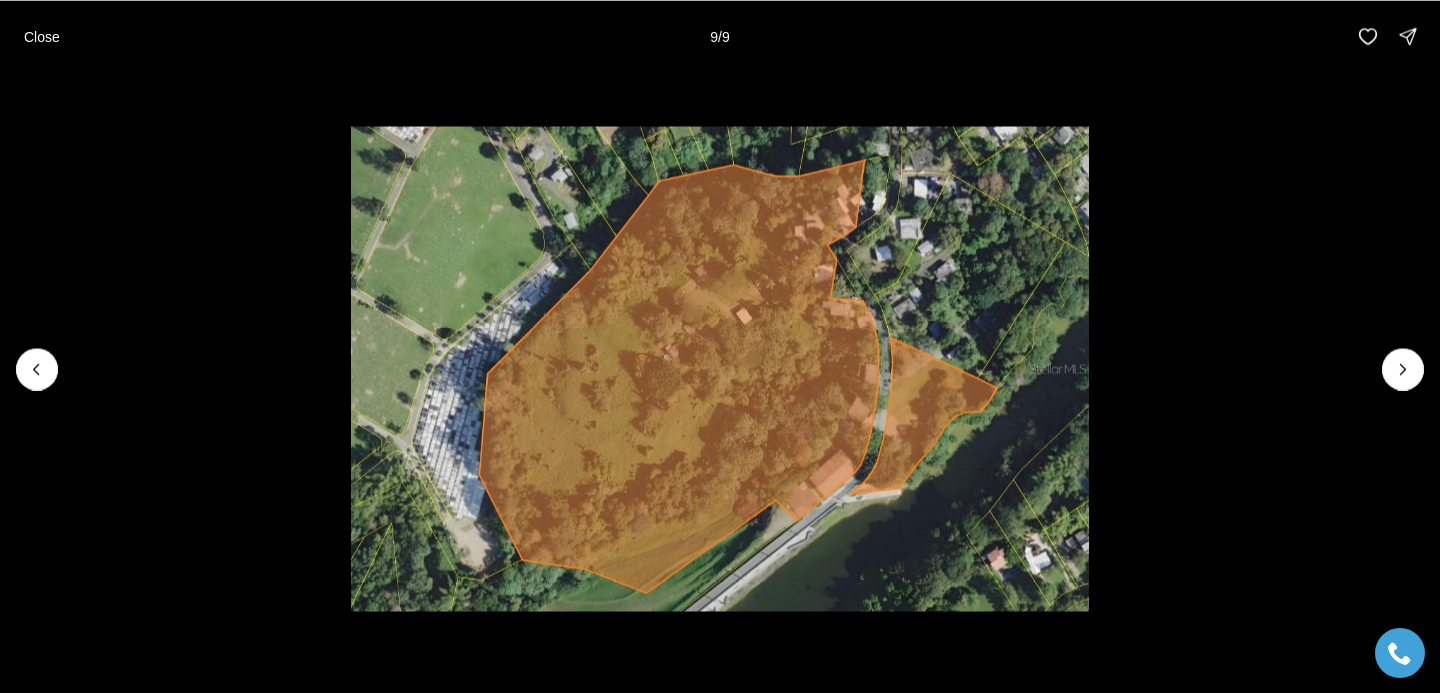 click at bounding box center (1403, 369) 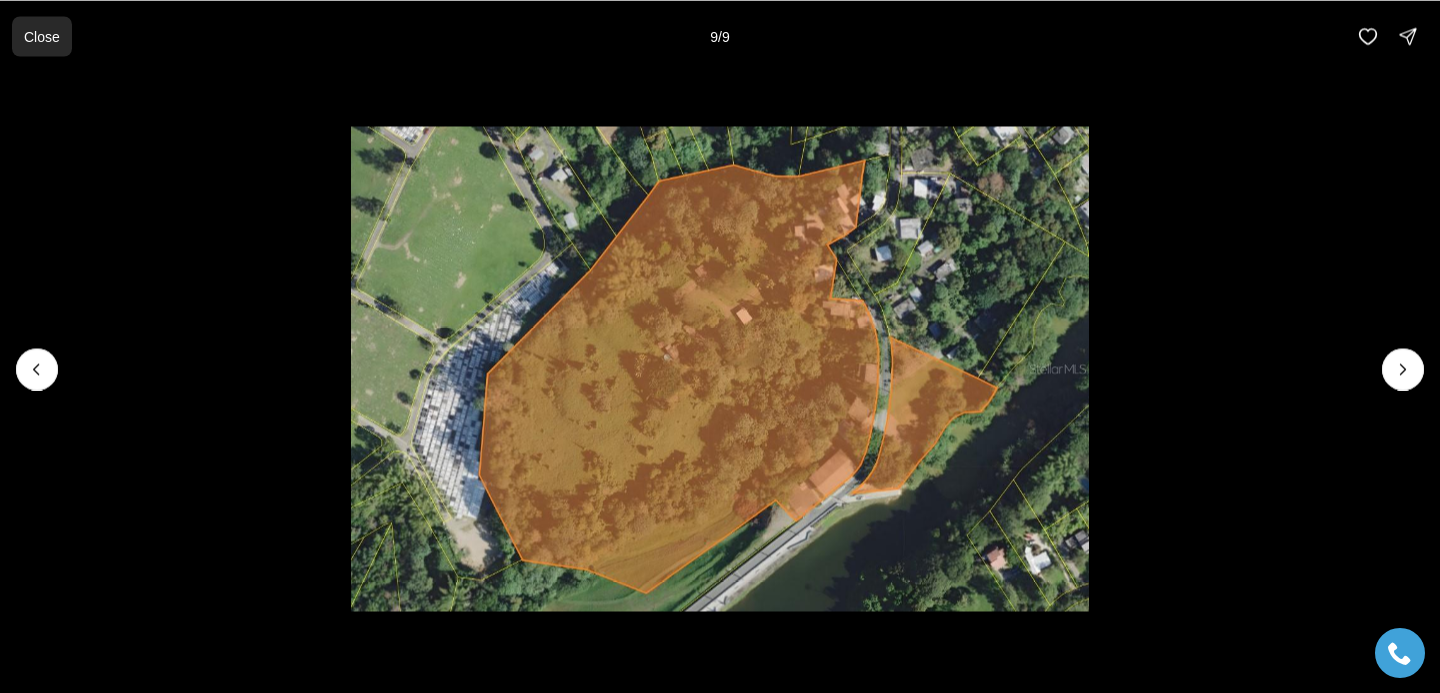 click on "Close" at bounding box center [42, 36] 